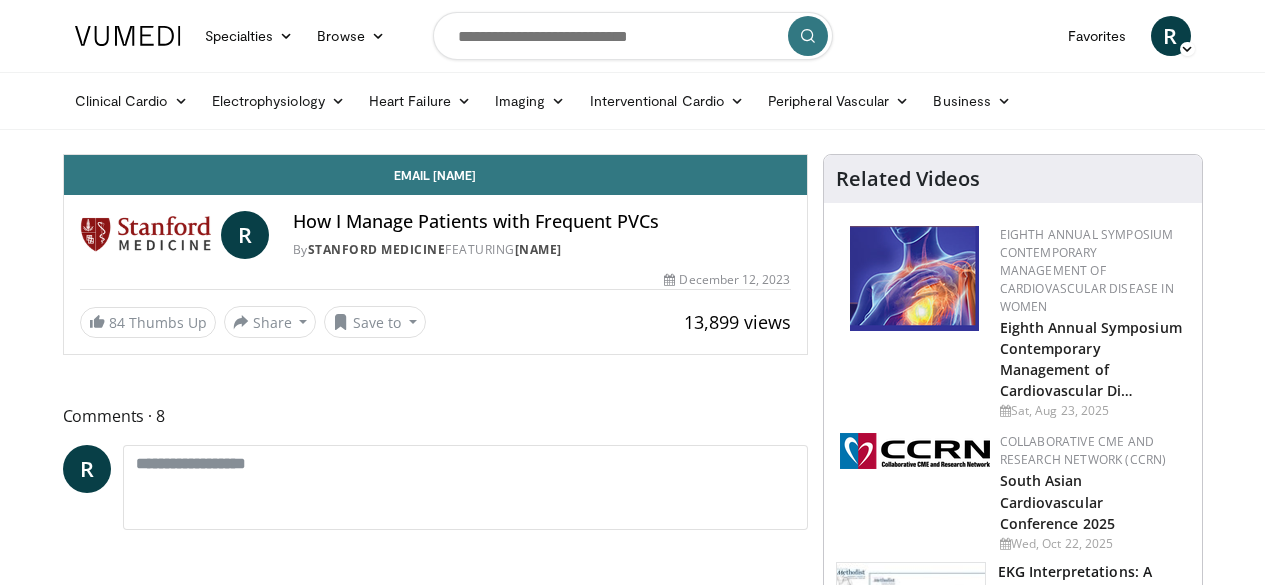 scroll, scrollTop: 0, scrollLeft: 0, axis: both 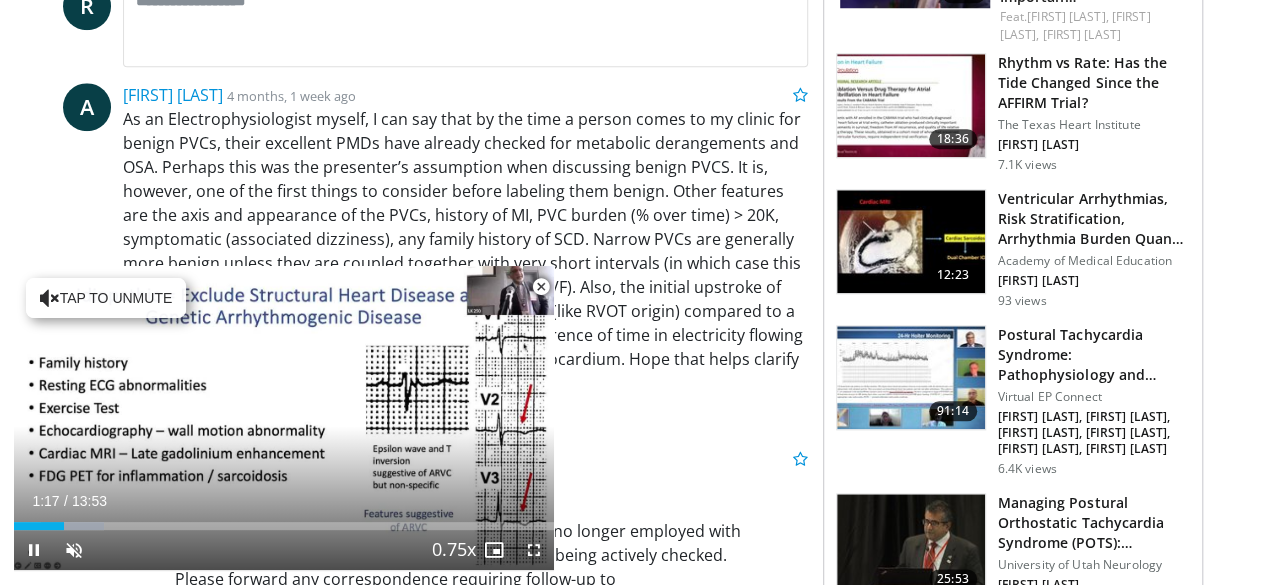 click at bounding box center (541, 287) 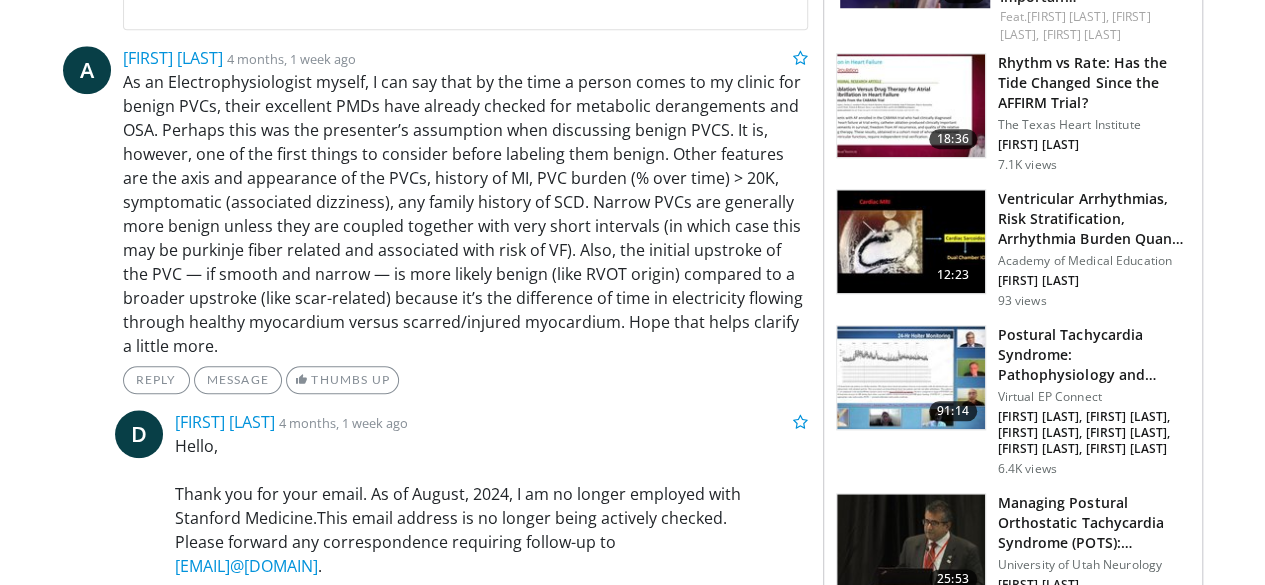 scroll, scrollTop: 463, scrollLeft: 0, axis: vertical 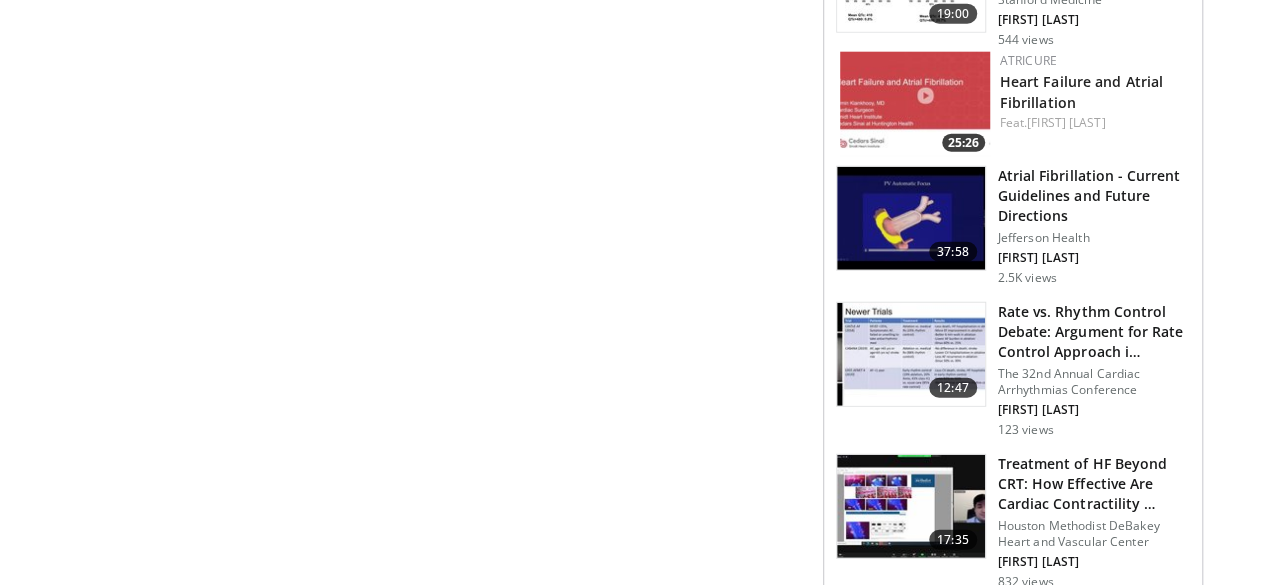 click on "Specialties
Adult & Family Medicine
Allergy, Asthma, Immunology
Anesthesiology
Cardiology
Dental
Dermatology
Endocrinology
Gastroenterology & Hepatology
General Surgery
Hematology & Oncology
Infectious Disease
Nephrology
Neurology
Neurosurgery
Obstetrics & Gynecology
Ophthalmology
Oral Maxillofacial
Orthopaedics
Otolaryngology
Pediatrics
Plastic Surgery
Podiatry
Psychiatry
Pulmonology
Radiation Oncology
Radiology
Rheumatology
Urology" at bounding box center (632, -785) 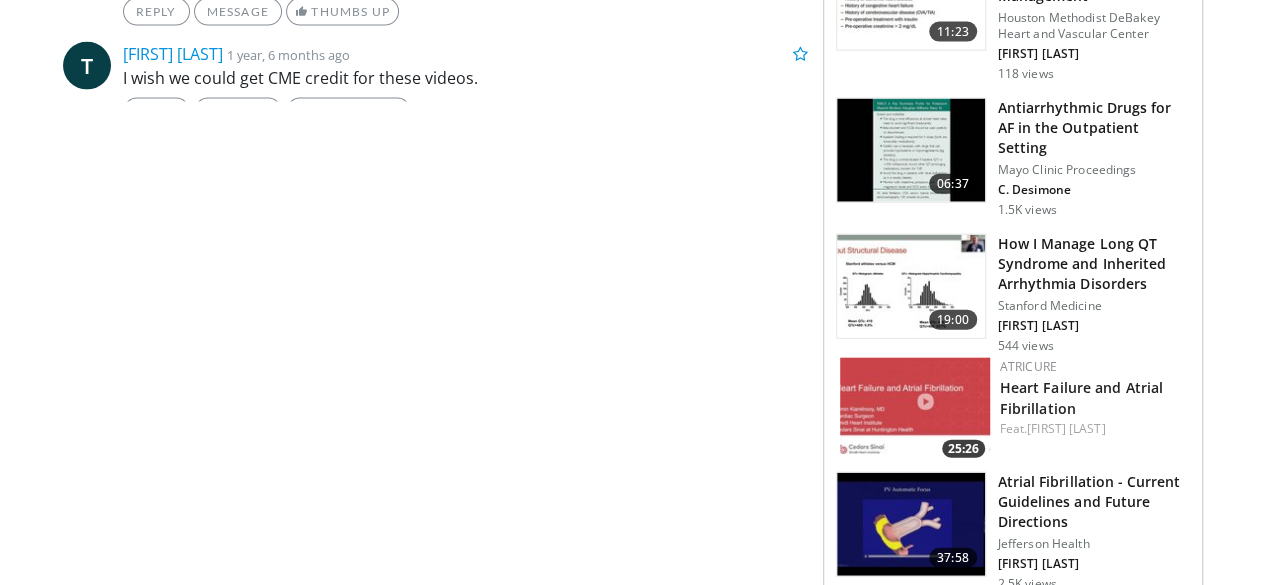 scroll, scrollTop: 2221, scrollLeft: 0, axis: vertical 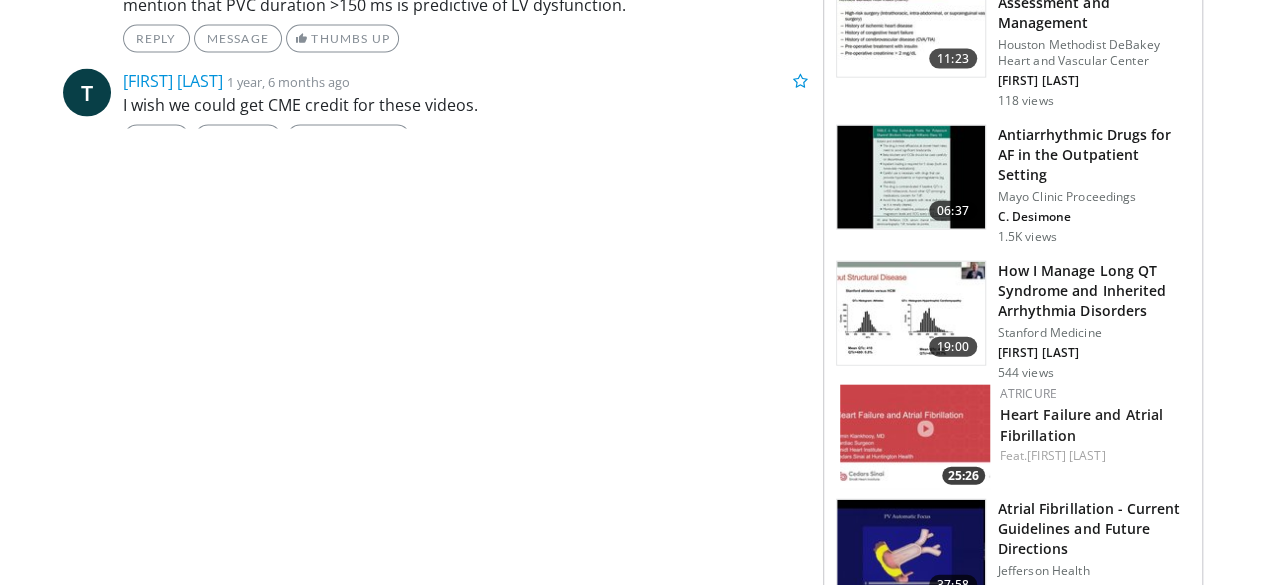 click at bounding box center (911, 552) 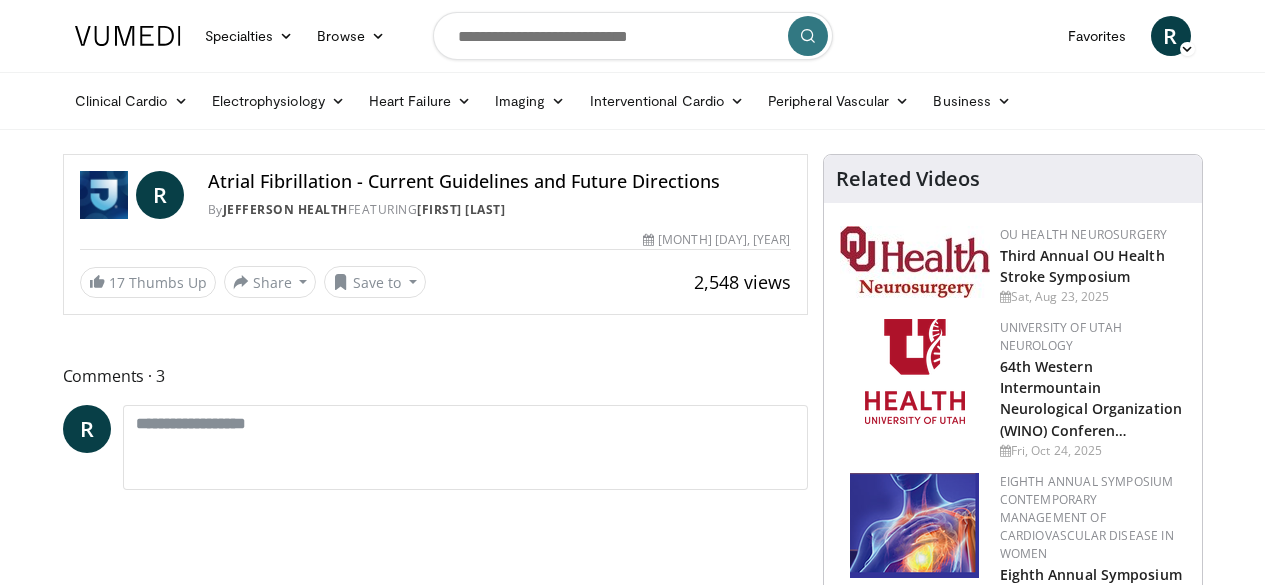 scroll, scrollTop: 0, scrollLeft: 0, axis: both 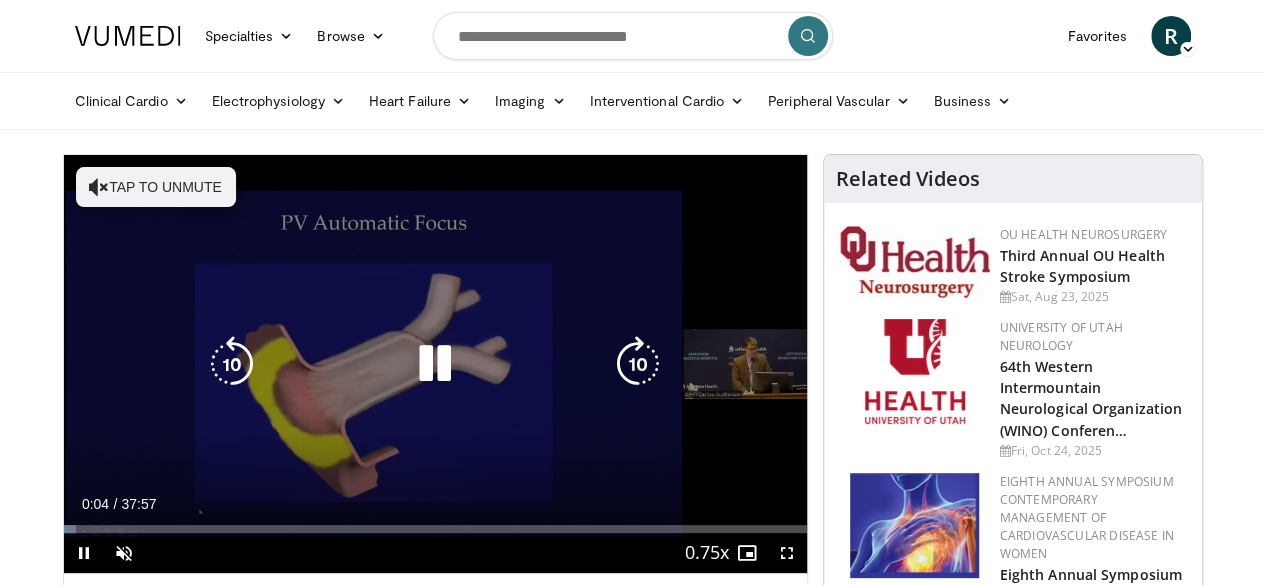 click on "Tap to unmute" at bounding box center [156, 187] 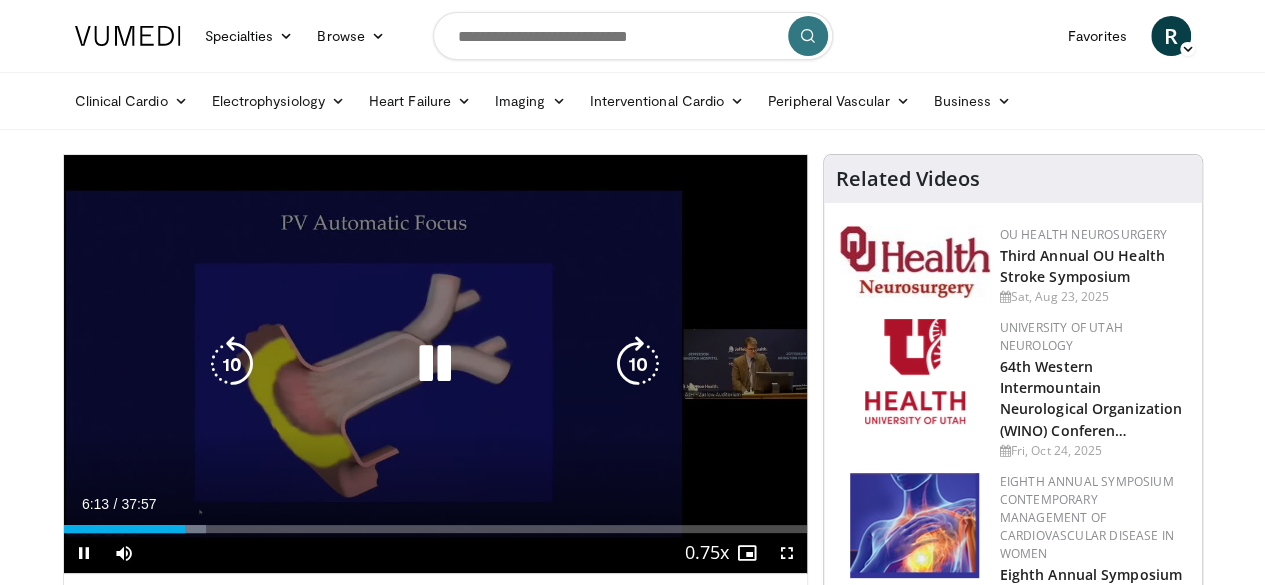 click on "10 seconds
Tap to unmute" at bounding box center [435, 364] 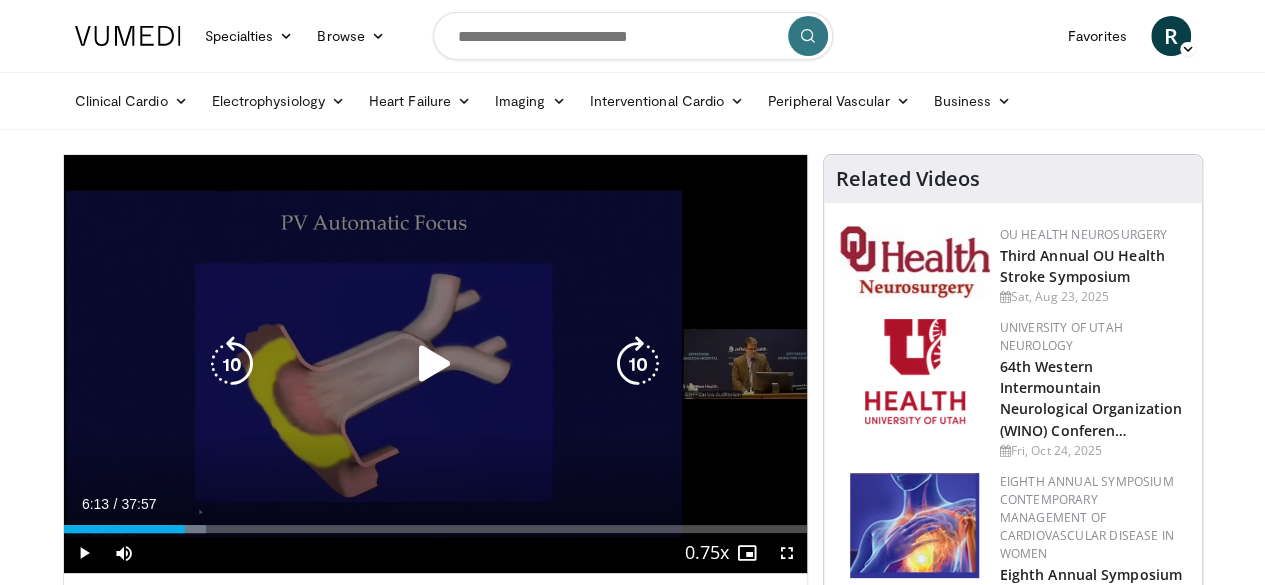 click on "10 seconds
Tap to unmute" at bounding box center (435, 364) 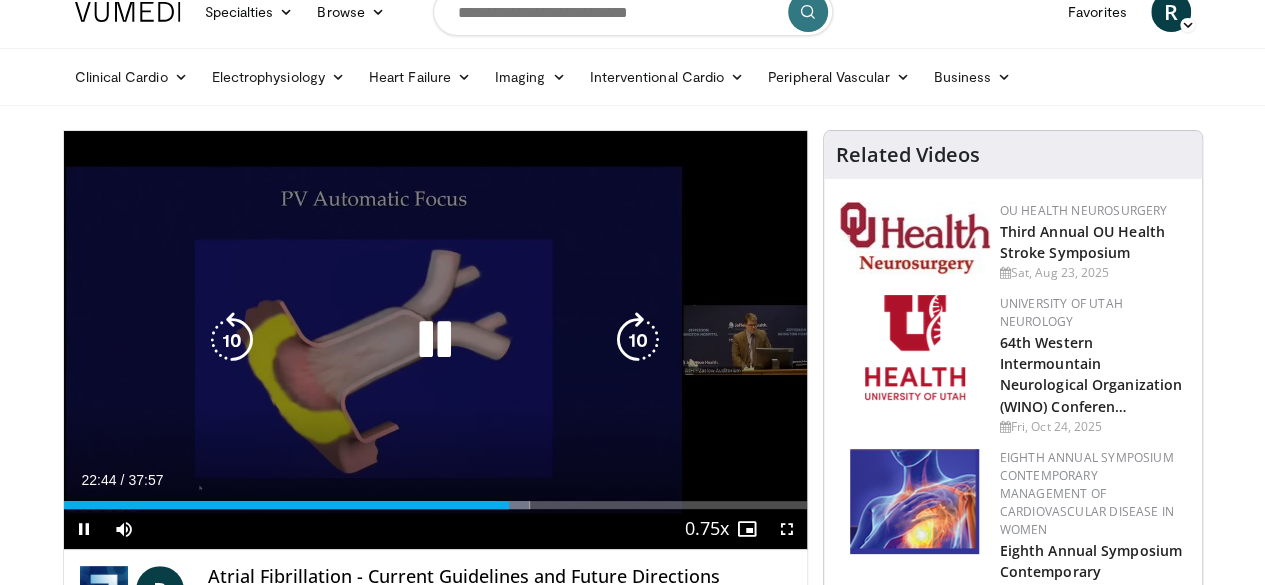 scroll, scrollTop: 0, scrollLeft: 0, axis: both 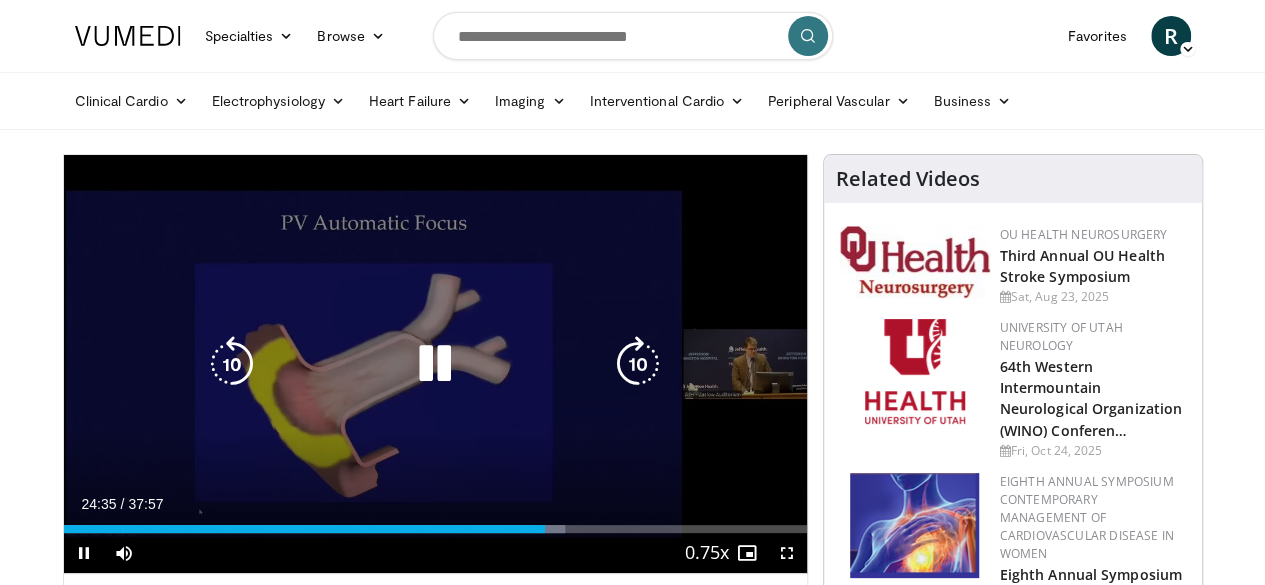 click on "10 seconds
Tap to unmute" at bounding box center (435, 364) 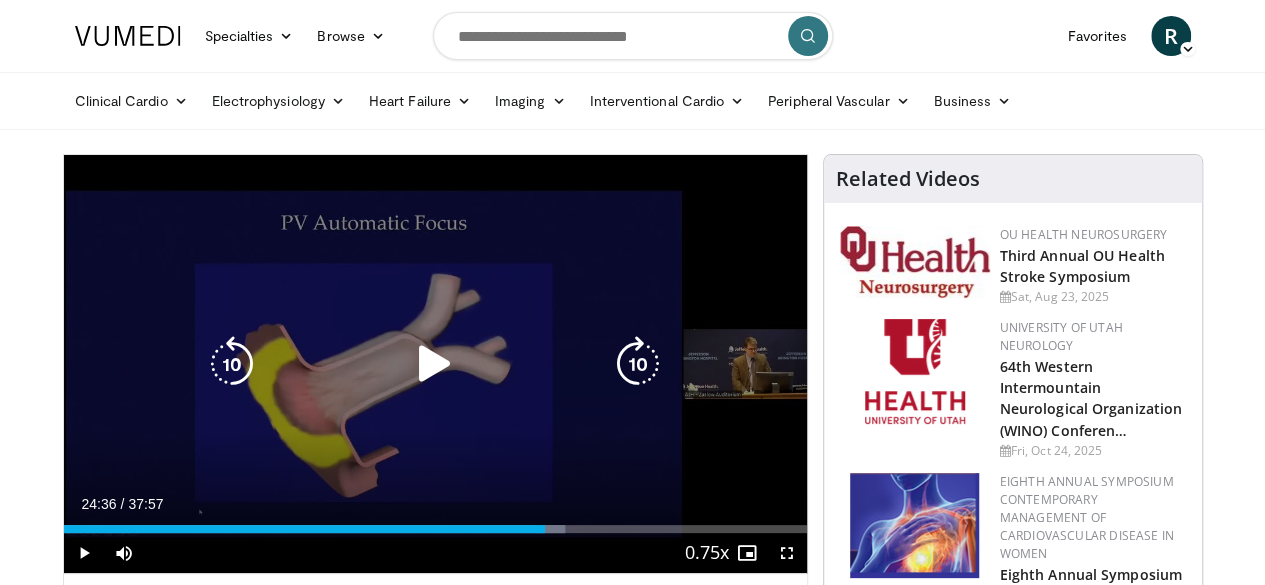 click at bounding box center (638, 364) 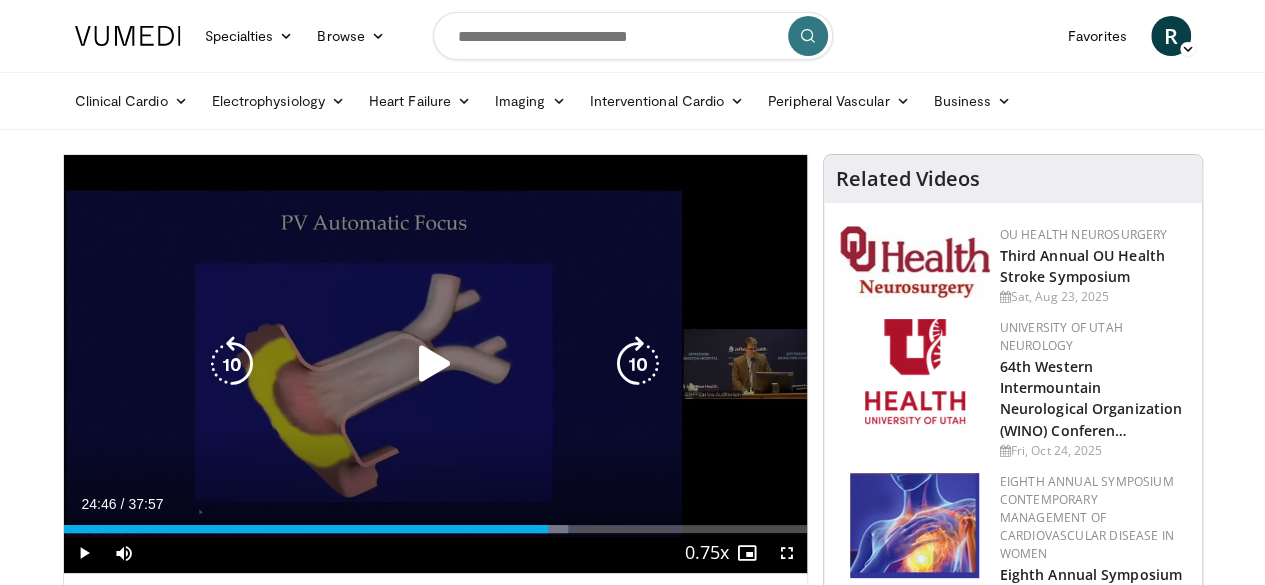 click at bounding box center (638, 364) 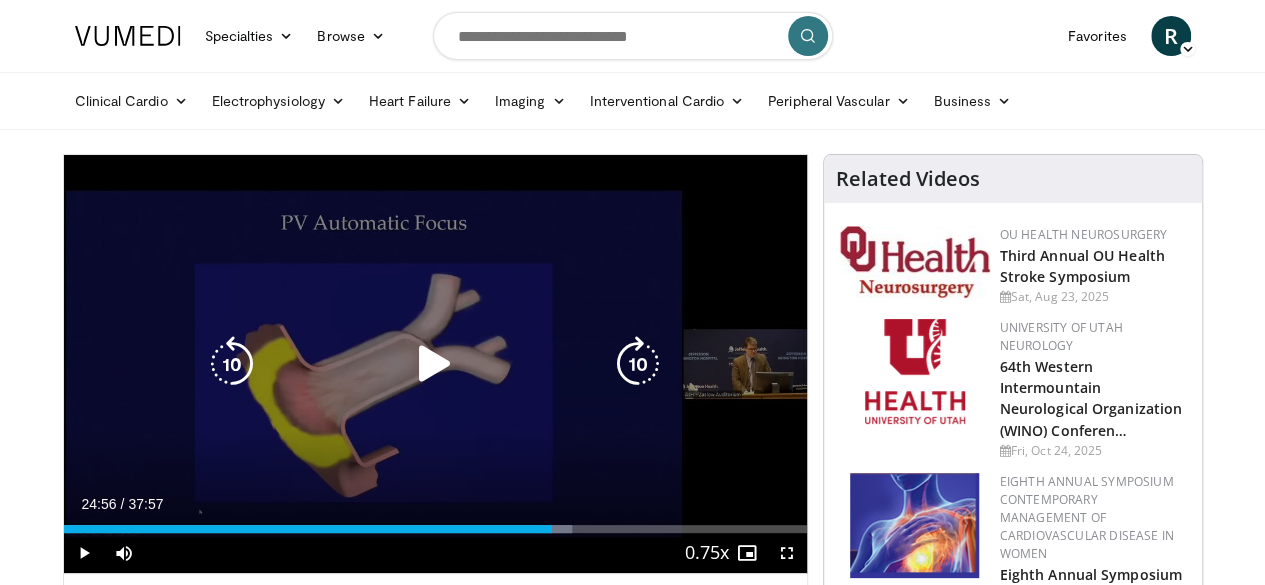 drag, startPoint x: 637, startPoint y: 389, endPoint x: 630, endPoint y: 437, distance: 48.507732 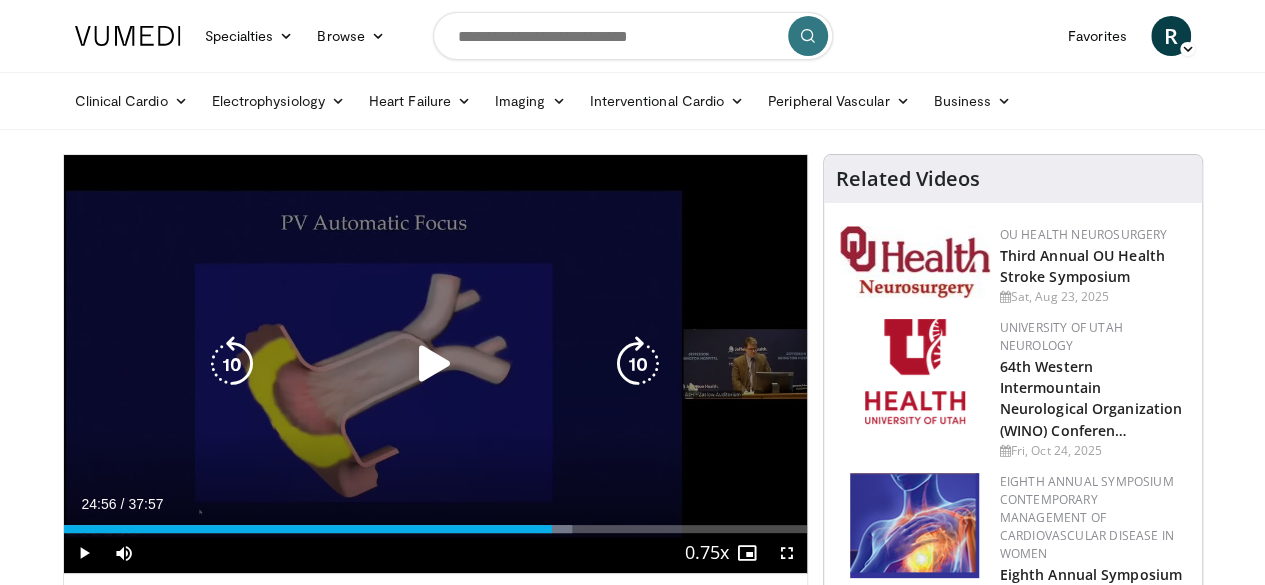 click on "10 seconds
Tap to unmute" at bounding box center [435, 364] 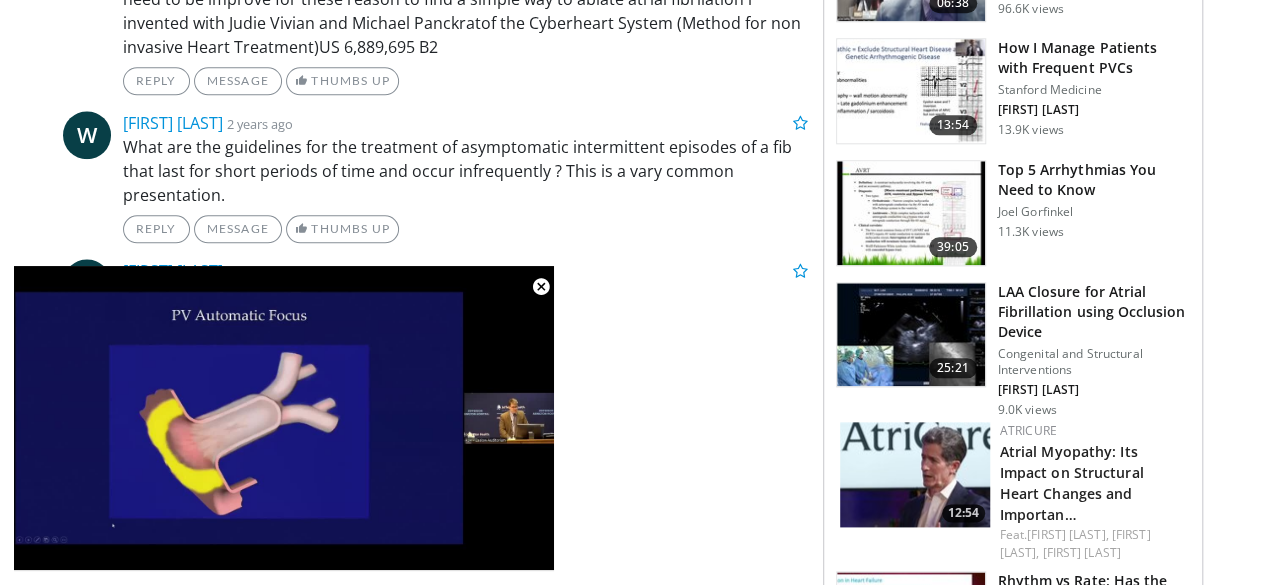 scroll, scrollTop: 1194, scrollLeft: 0, axis: vertical 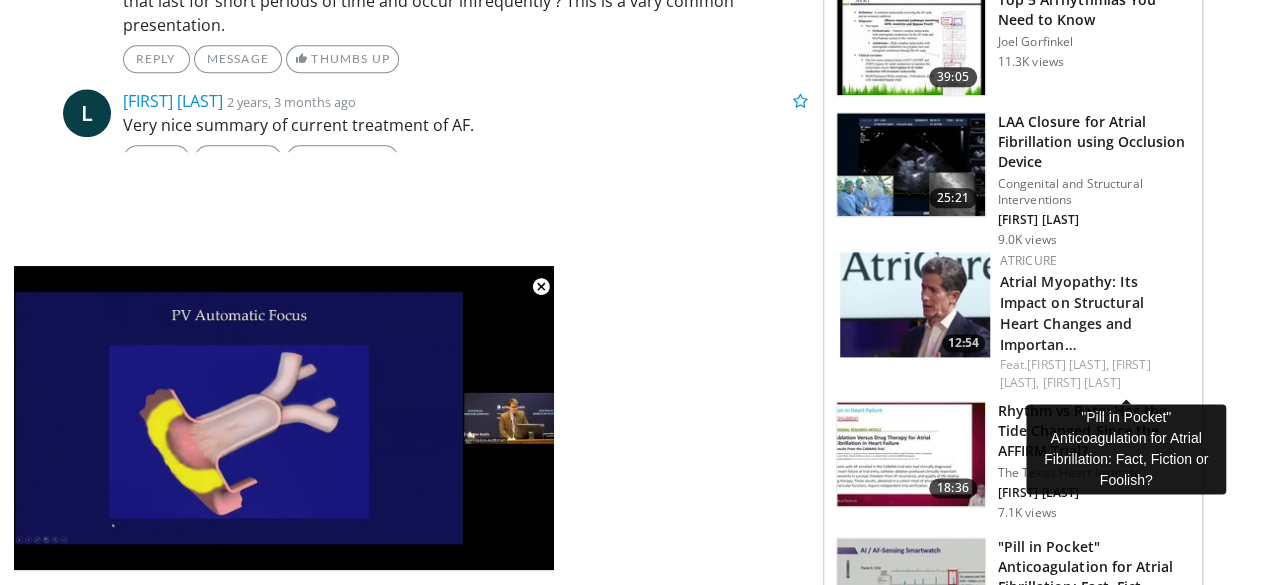 click on ""Pill in Pocket" Anticoagulation for Atrial Fibrillation: Fact, Fict…" at bounding box center (1094, 567) 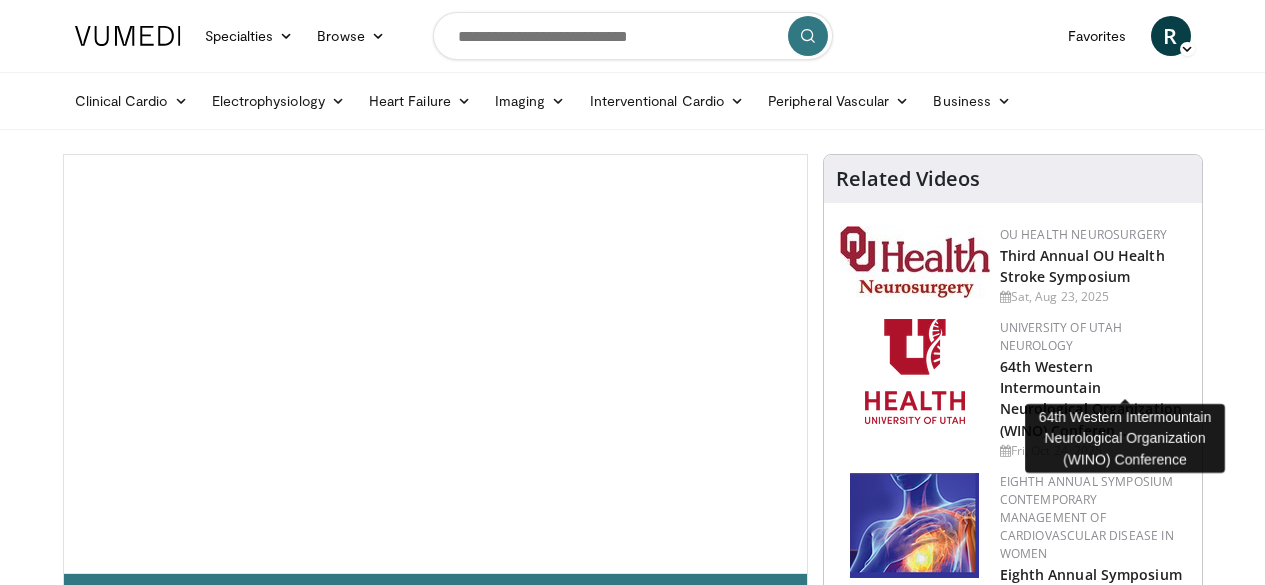 scroll, scrollTop: 0, scrollLeft: 0, axis: both 